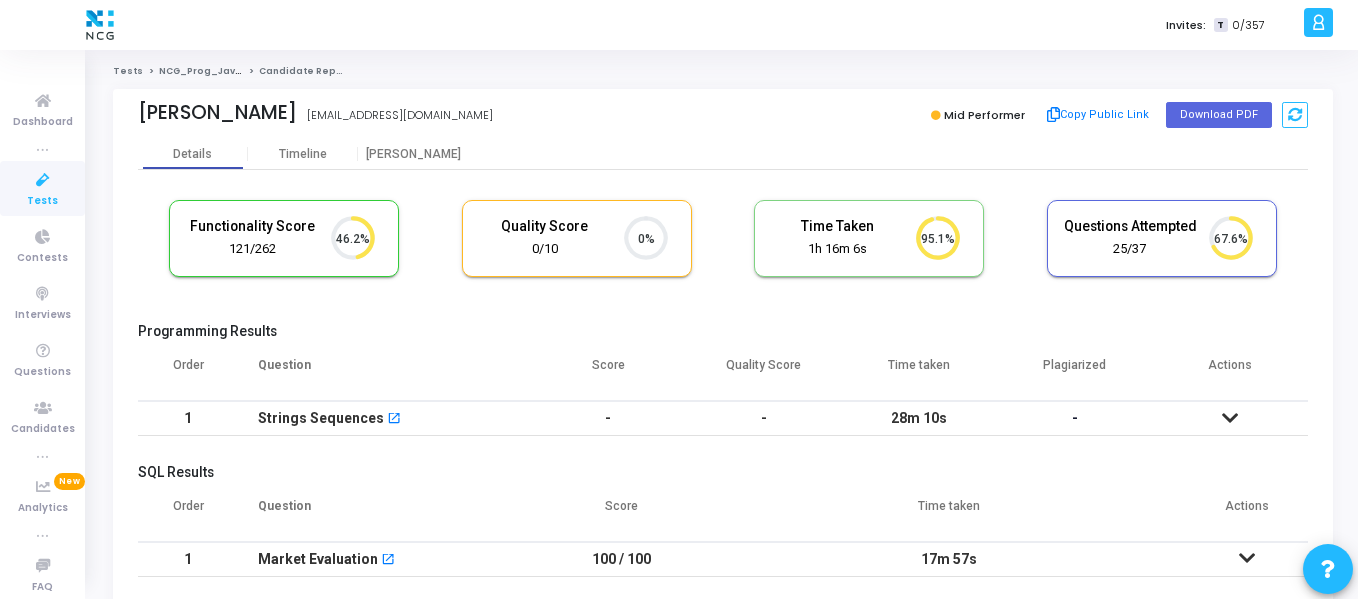 scroll, scrollTop: 0, scrollLeft: 0, axis: both 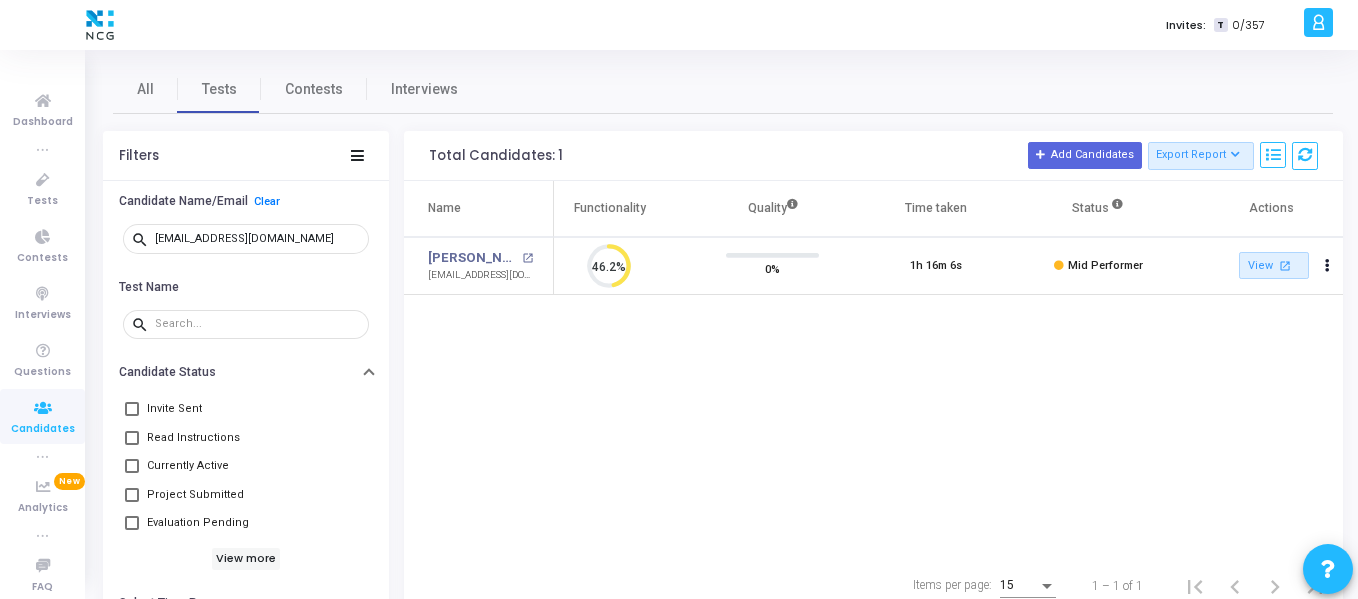 click on "Name  Test Name   Functionality   Quality  Time taken  Status   Actions   [PERSON_NAME] open_in_new  [EMAIL_ADDRESS][DOMAIN_NAME]   T   NCG_Prog_JavaFS_2025_Test   open_in_new 46.2%  0%   1h 16m 6s   Mid Performer   View  open_in_new   Report  archive  Archive   Extend Duration  cached  Resend Test   Schedule Interview  content_copy  Copy Public Link  content_copy  Copy Test Invite Link" 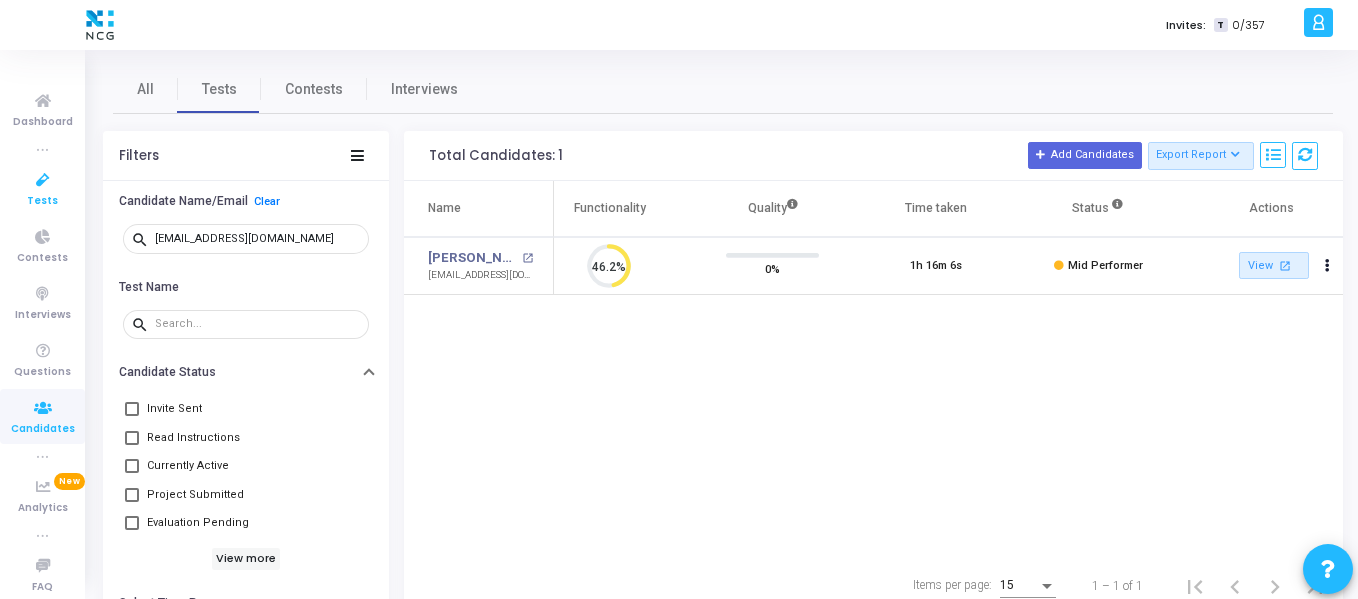 click at bounding box center (43, 180) 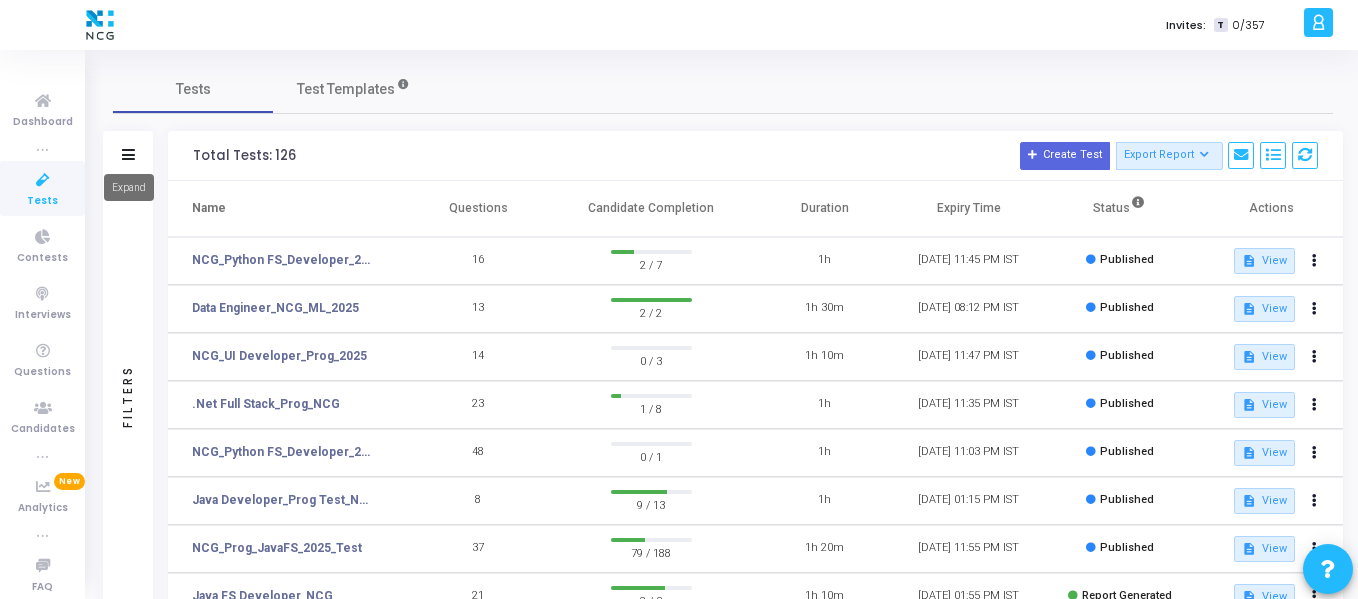 click on "Expand" at bounding box center [129, 187] 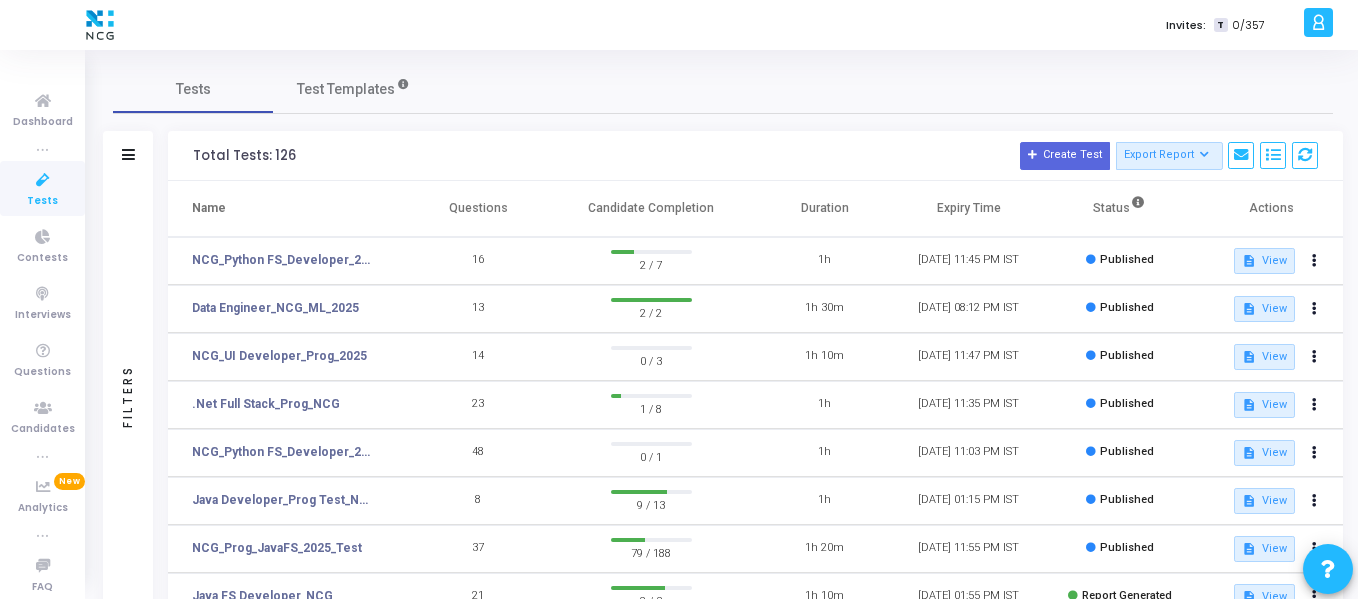 click 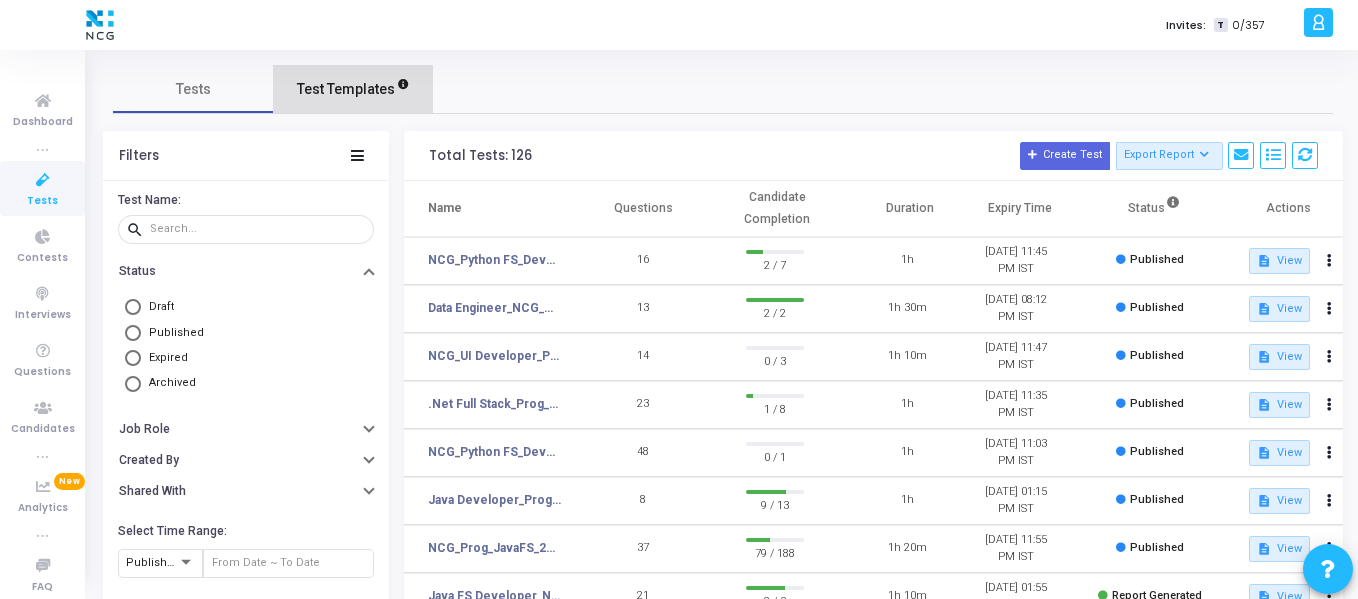 click on "Test Templates" at bounding box center (346, 89) 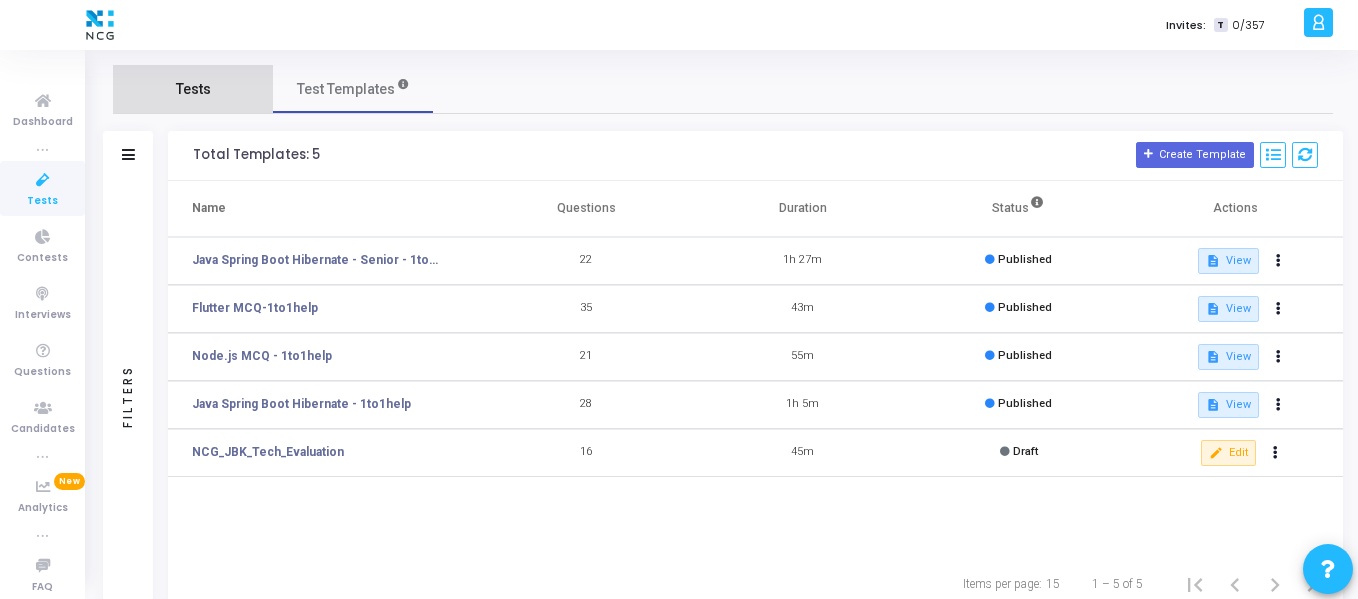 click on "Tests" at bounding box center [193, 89] 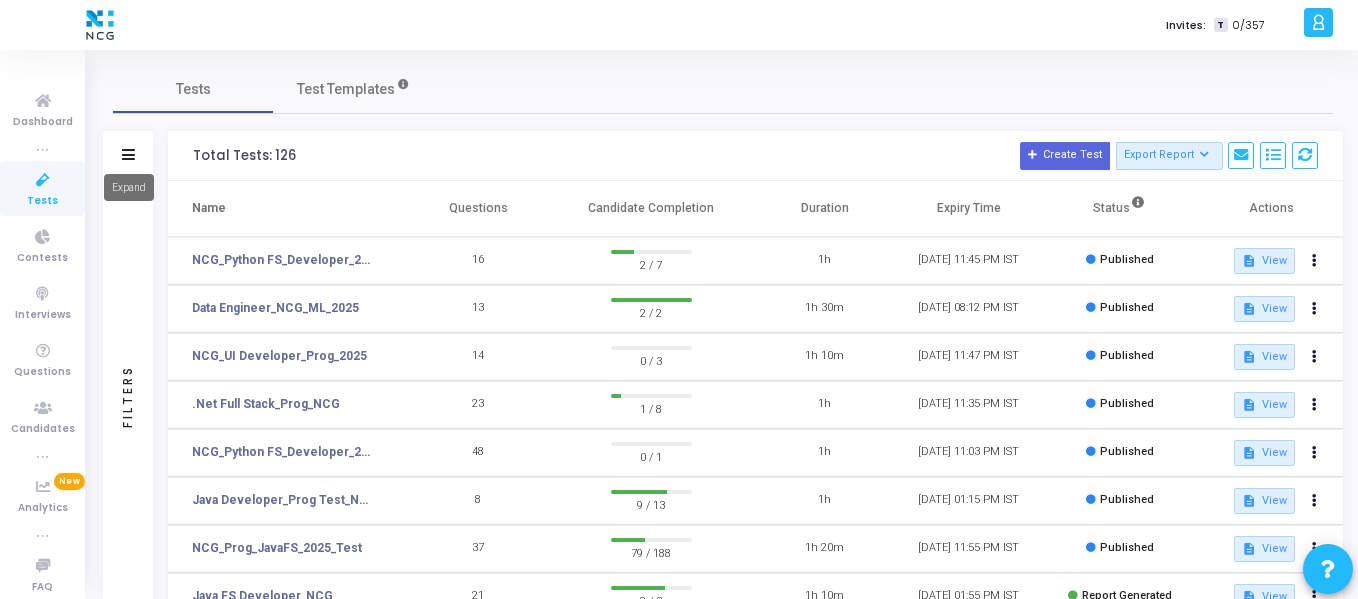 click 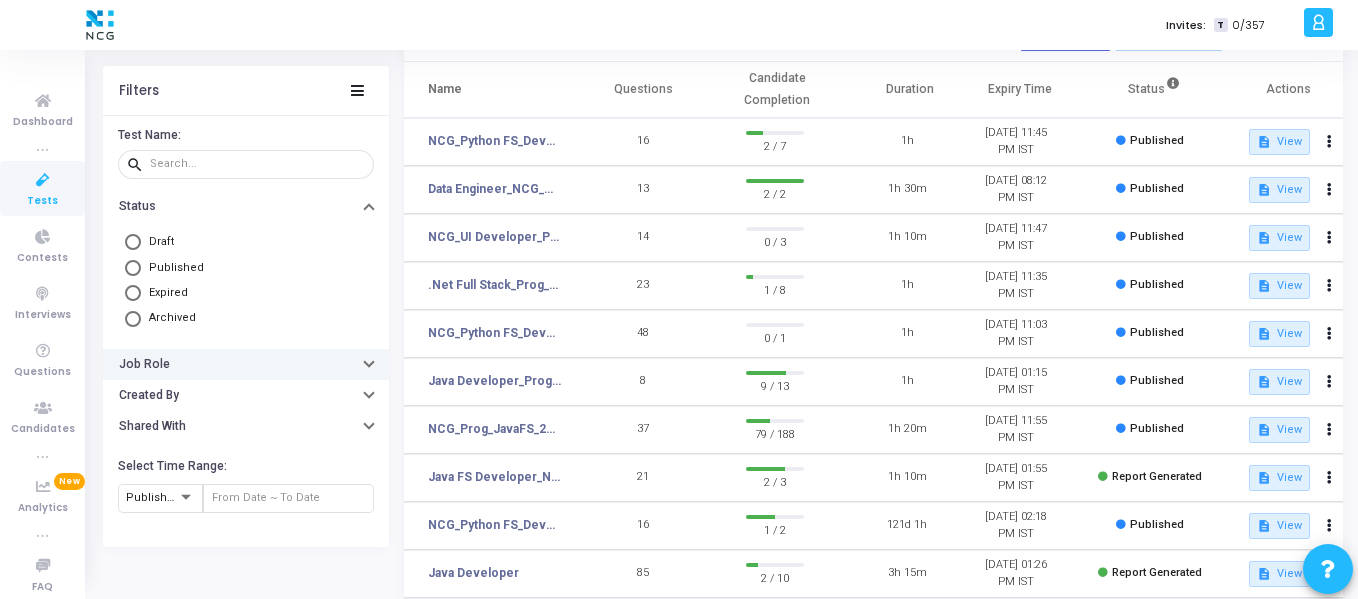 scroll, scrollTop: 120, scrollLeft: 0, axis: vertical 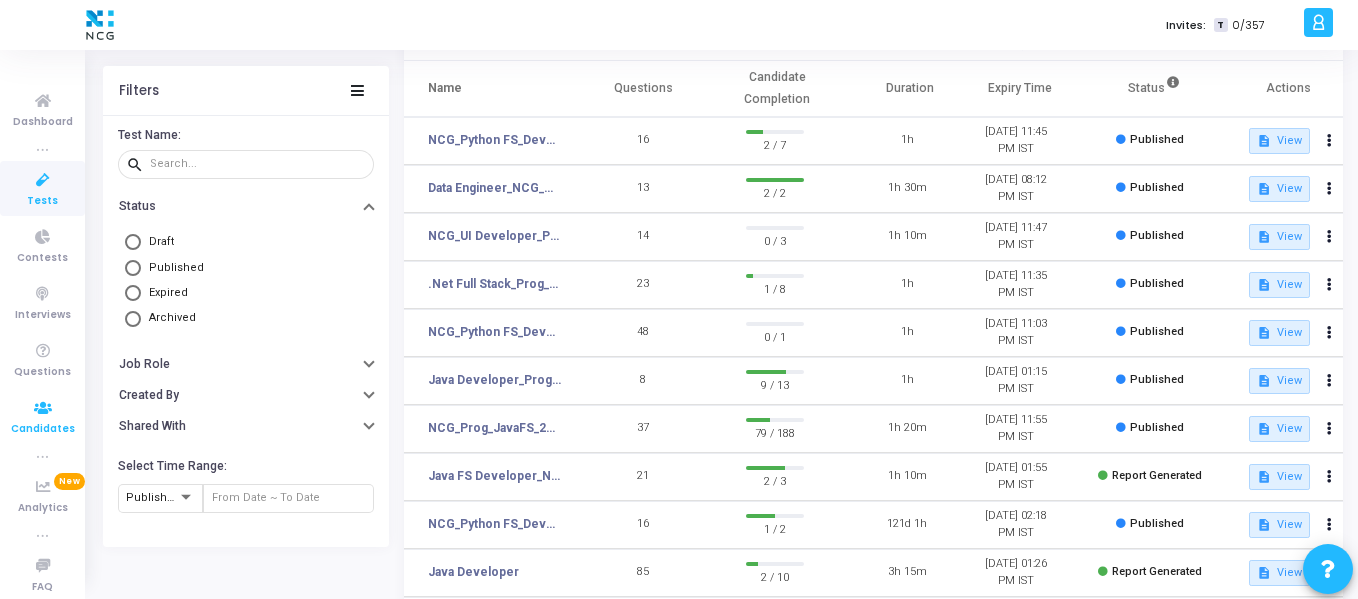 click at bounding box center (43, 408) 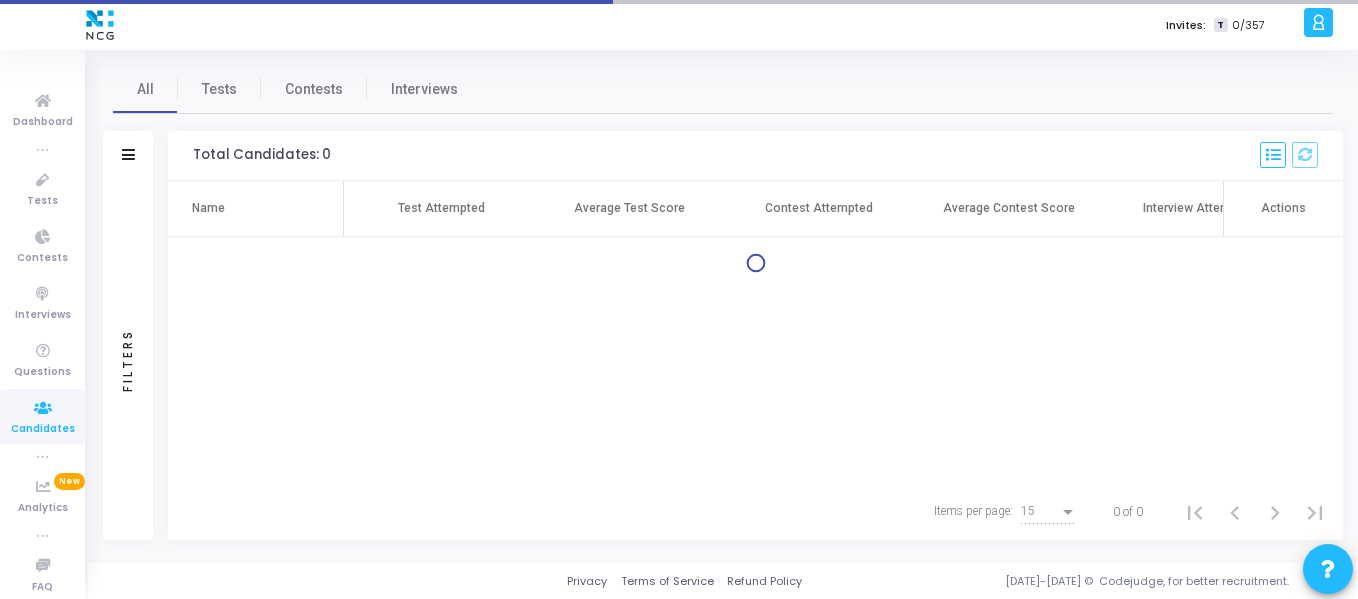 scroll, scrollTop: 0, scrollLeft: 0, axis: both 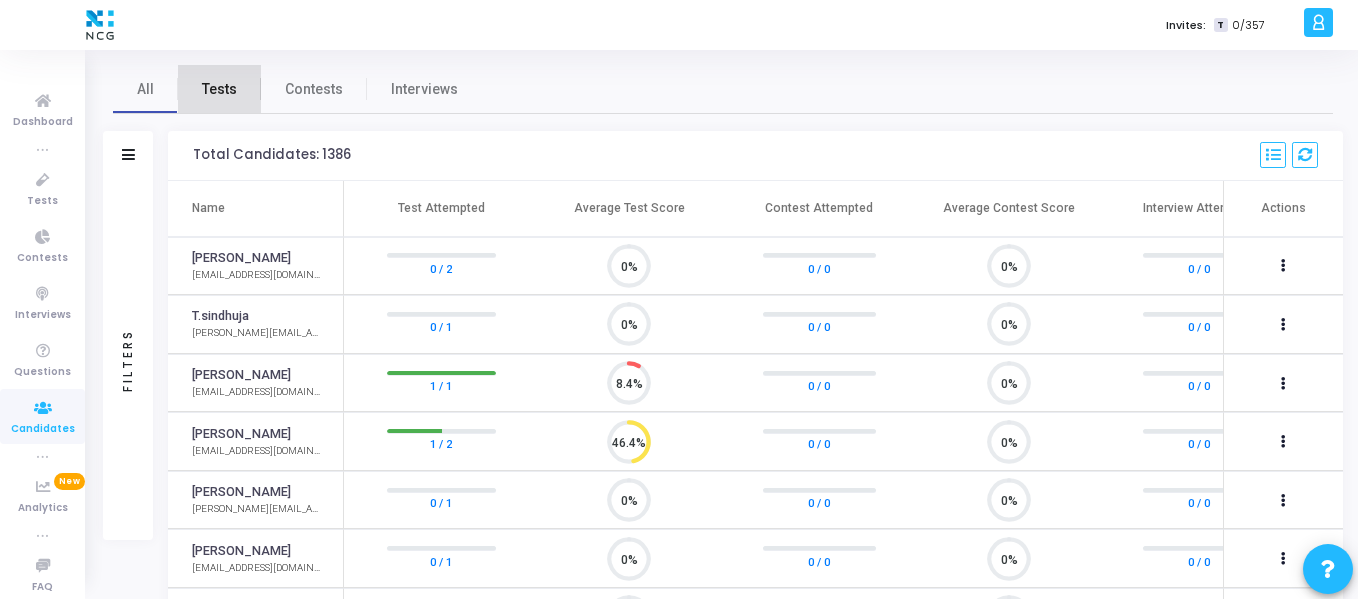 click on "Tests" at bounding box center [219, 89] 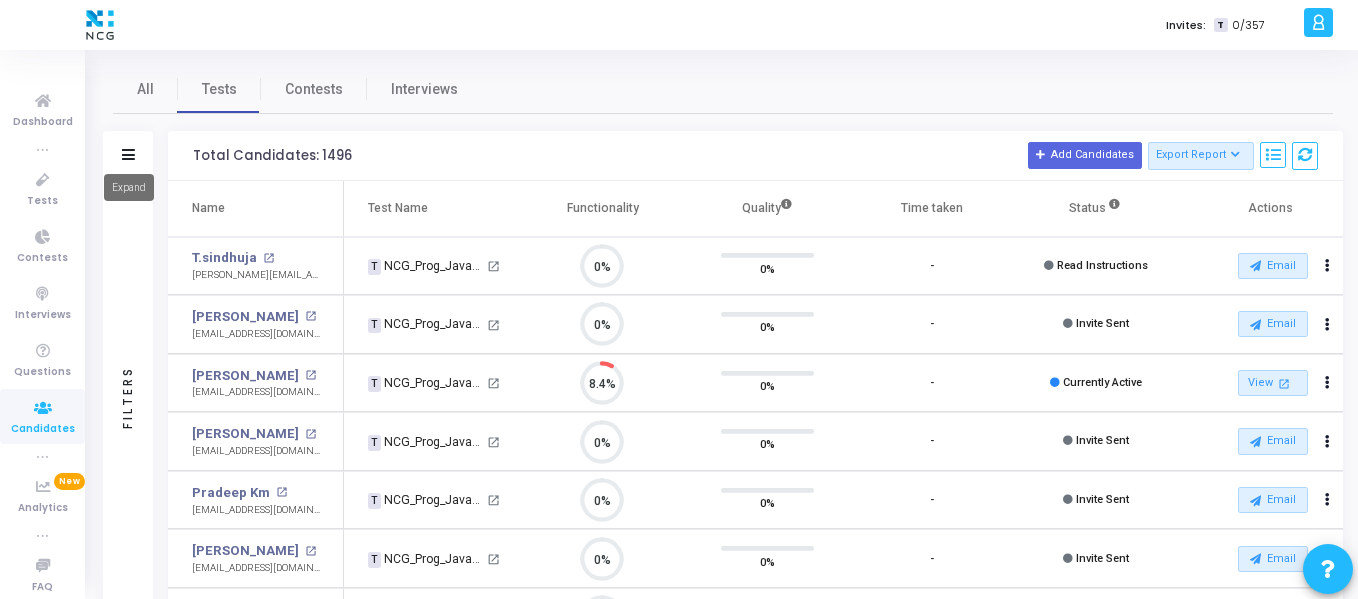 click 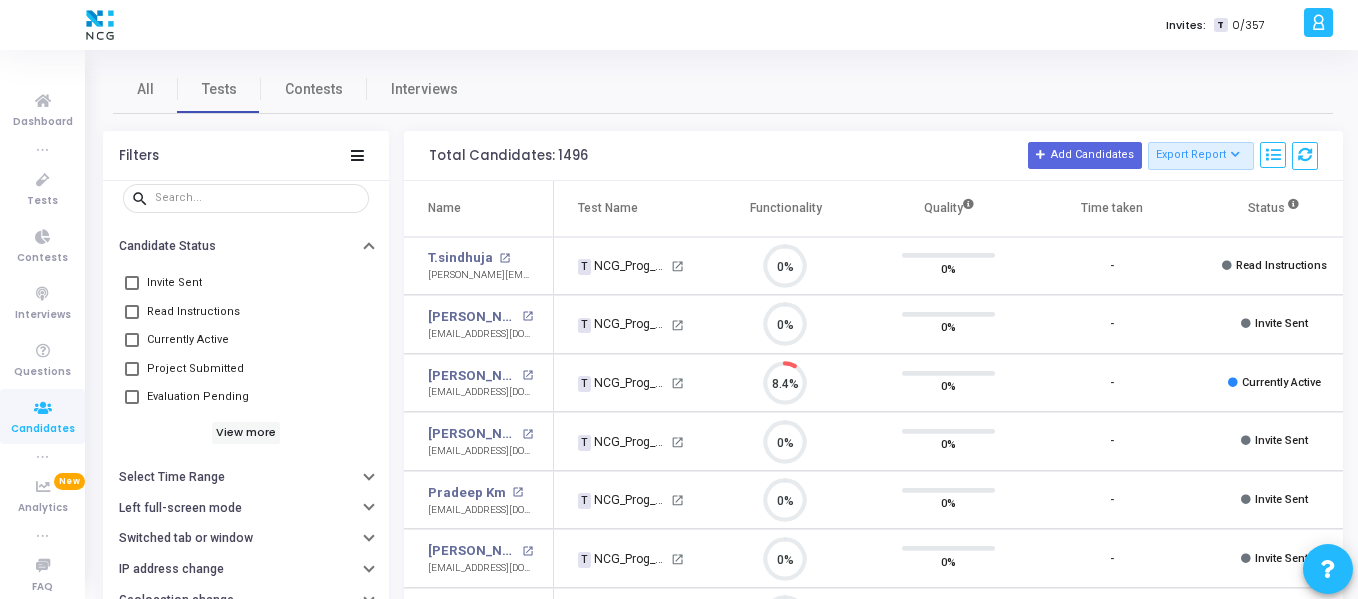 click on "Invite Sent     Read Instructions     Currently Active     Project Submitted     Evaluation Pending   View more" at bounding box center (246, 357) 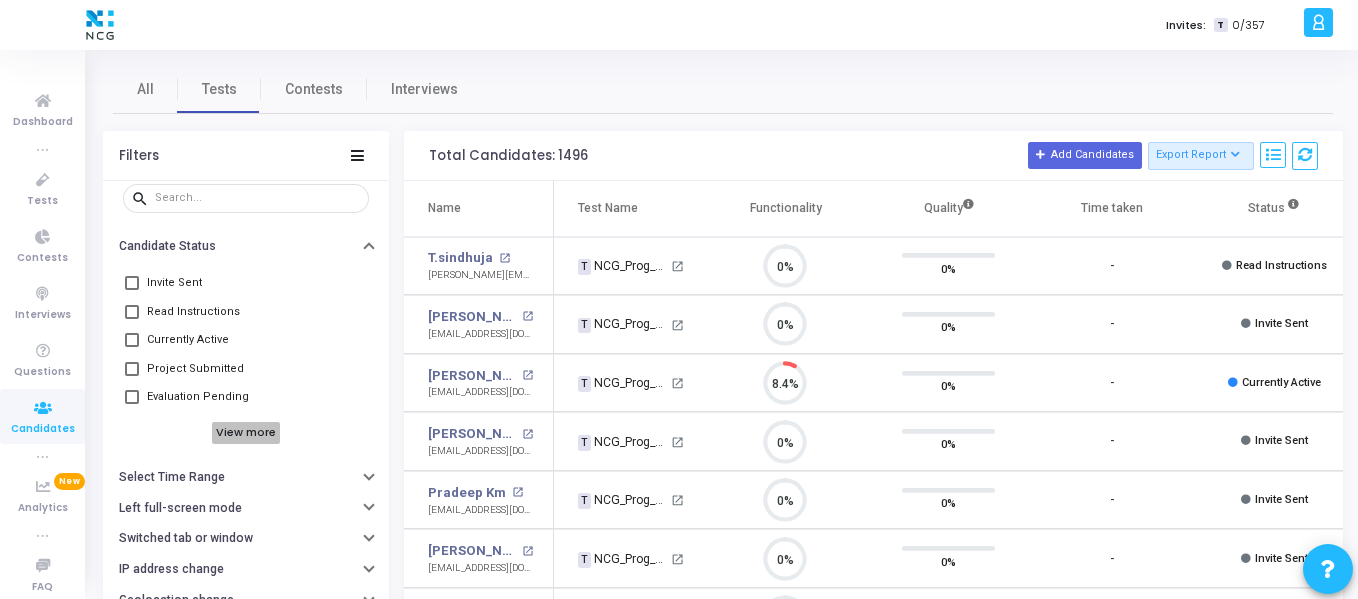 click on "View more" at bounding box center [246, 433] 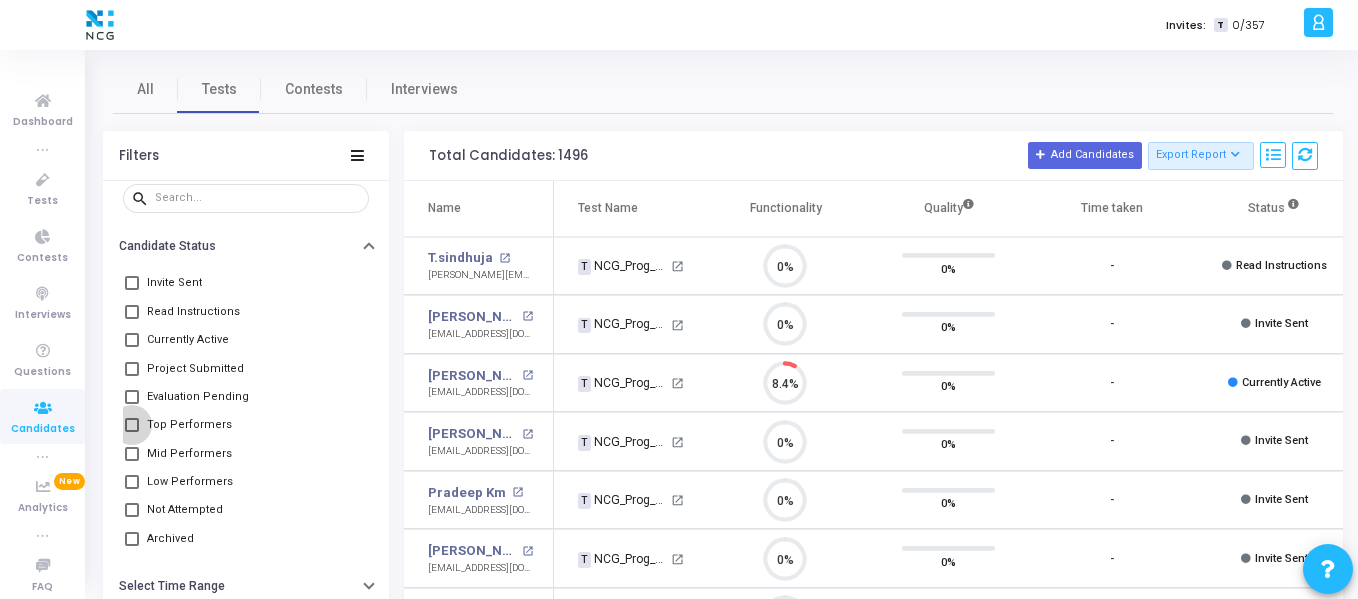 click on "Top Performers" at bounding box center (189, 425) 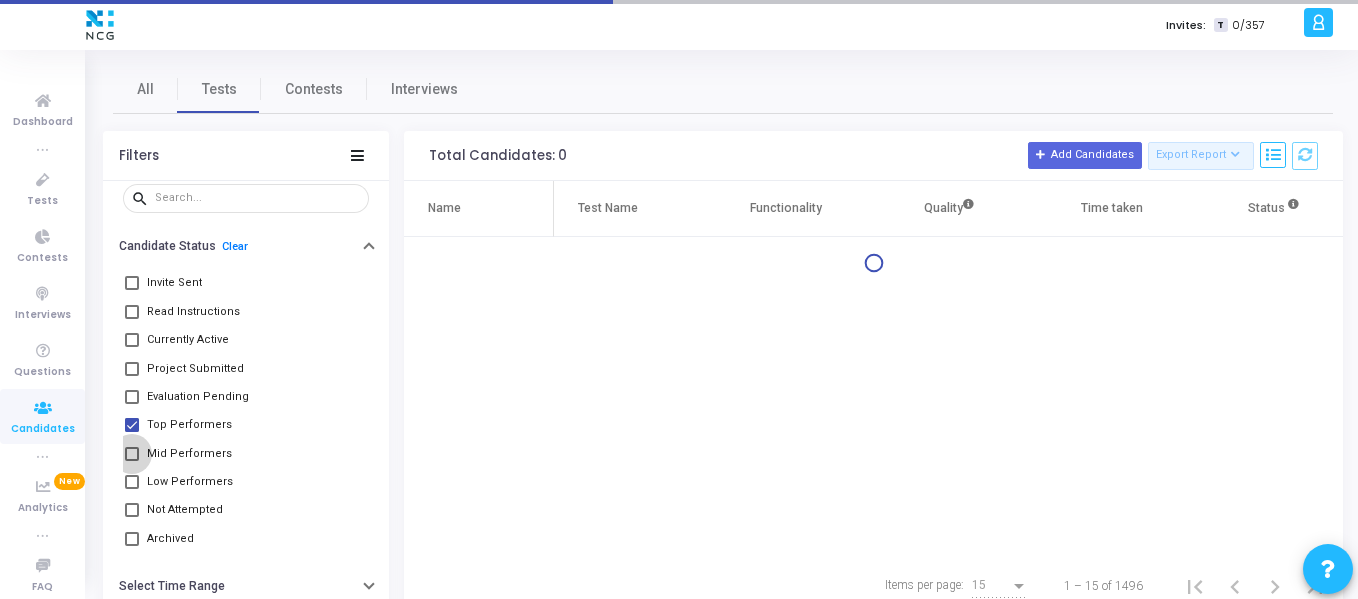 click on "Mid Performers" at bounding box center (189, 454) 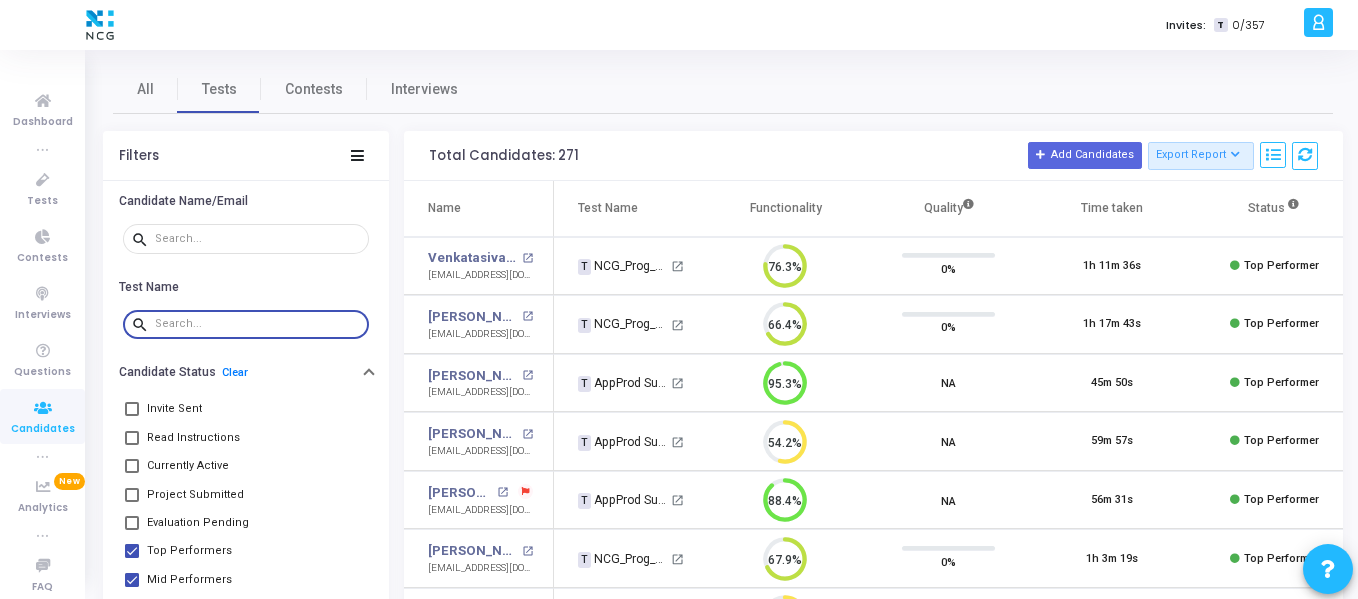 click at bounding box center [258, 324] 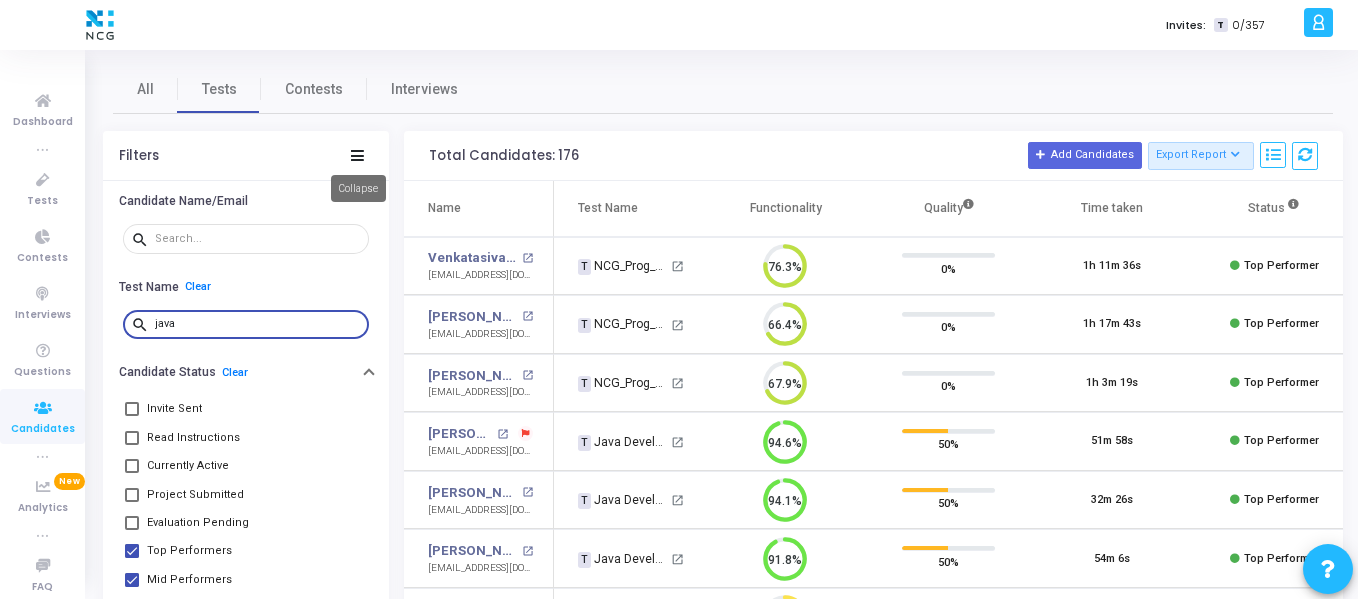 type on "java" 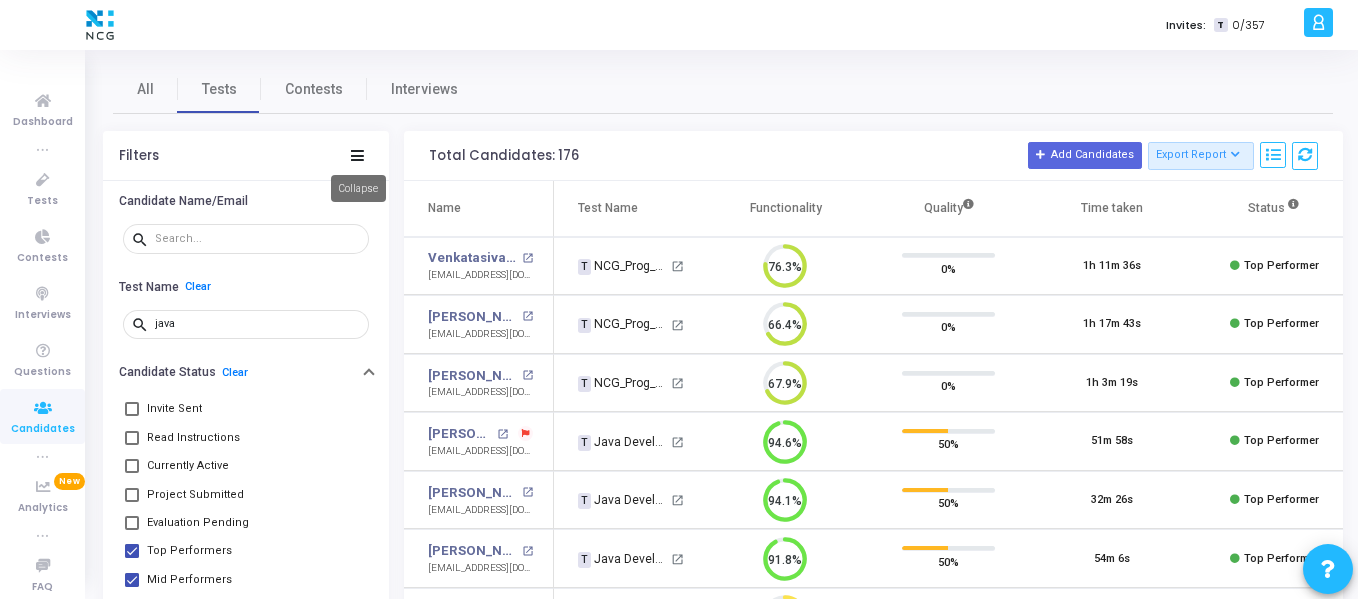 click 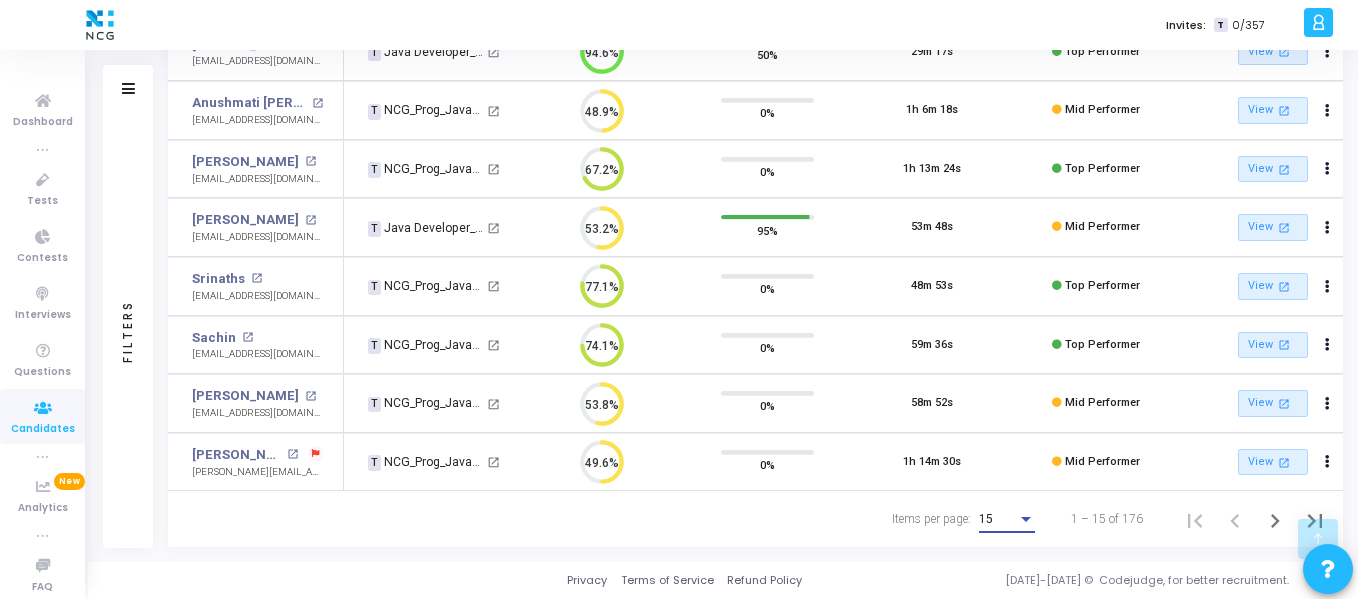 click on "15" at bounding box center [998, 520] 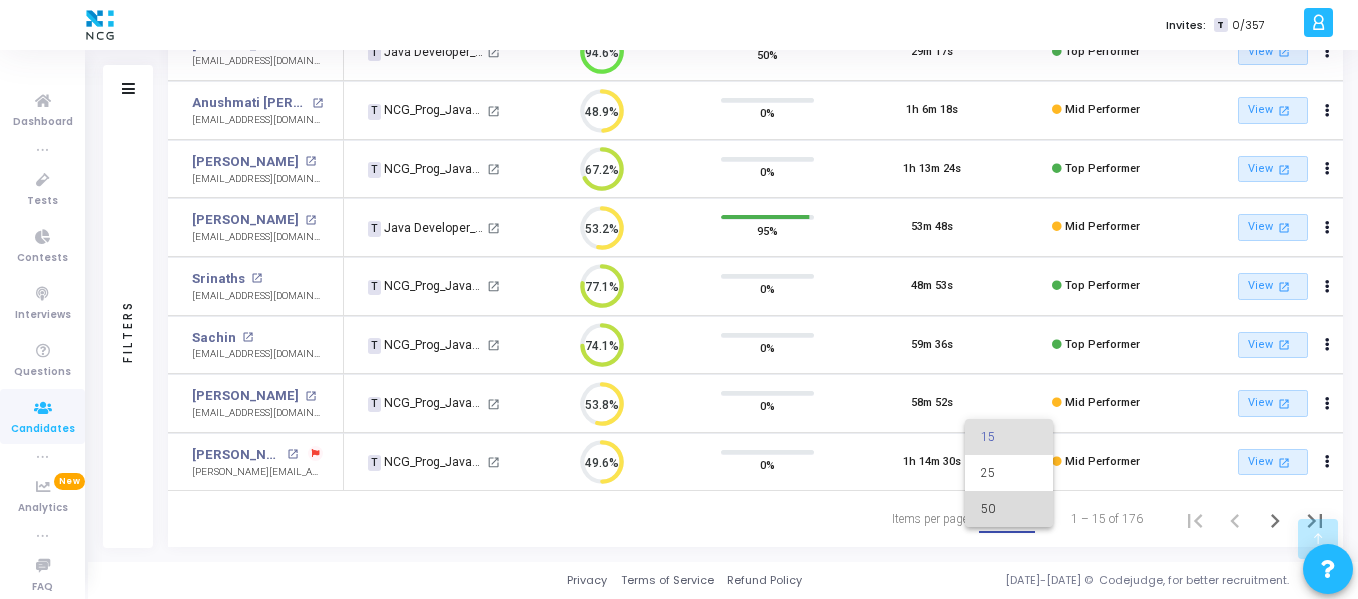 click on "50" at bounding box center (1009, 509) 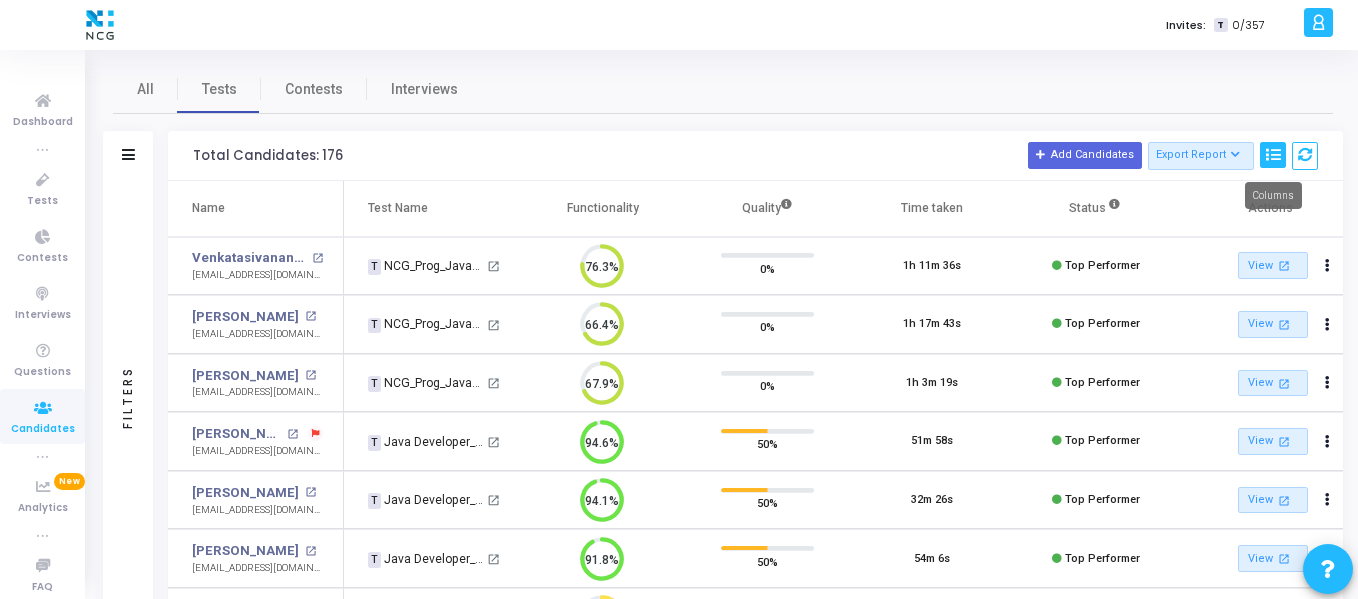 click at bounding box center [1273, 155] 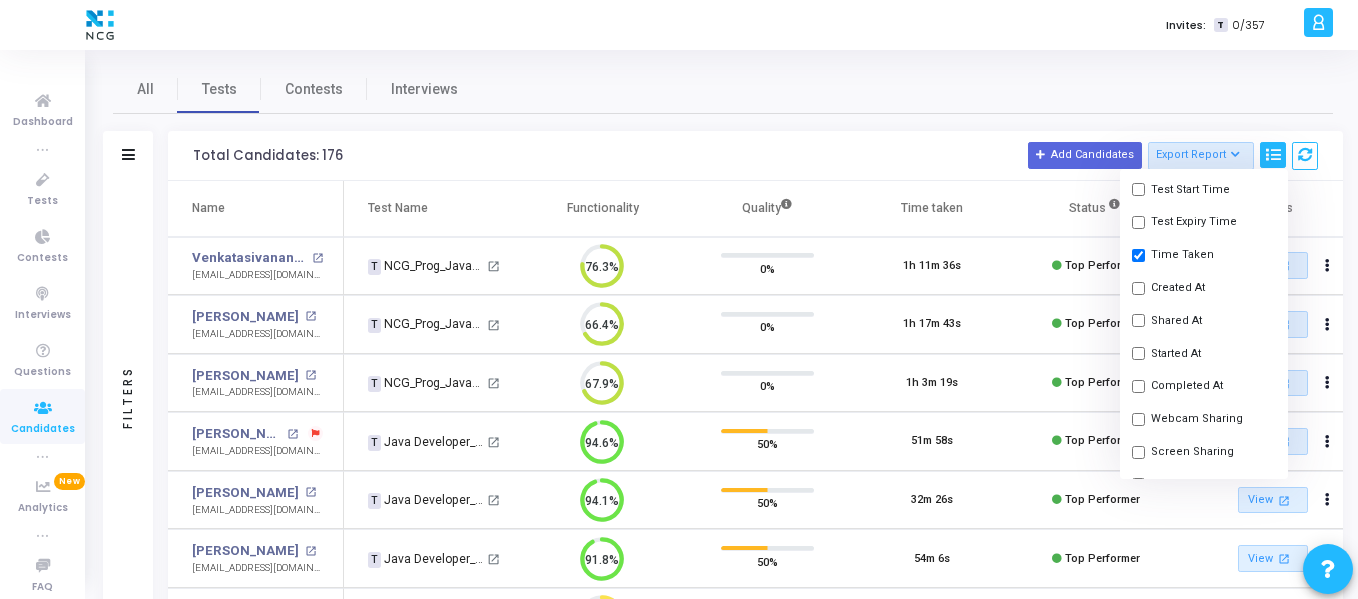 click 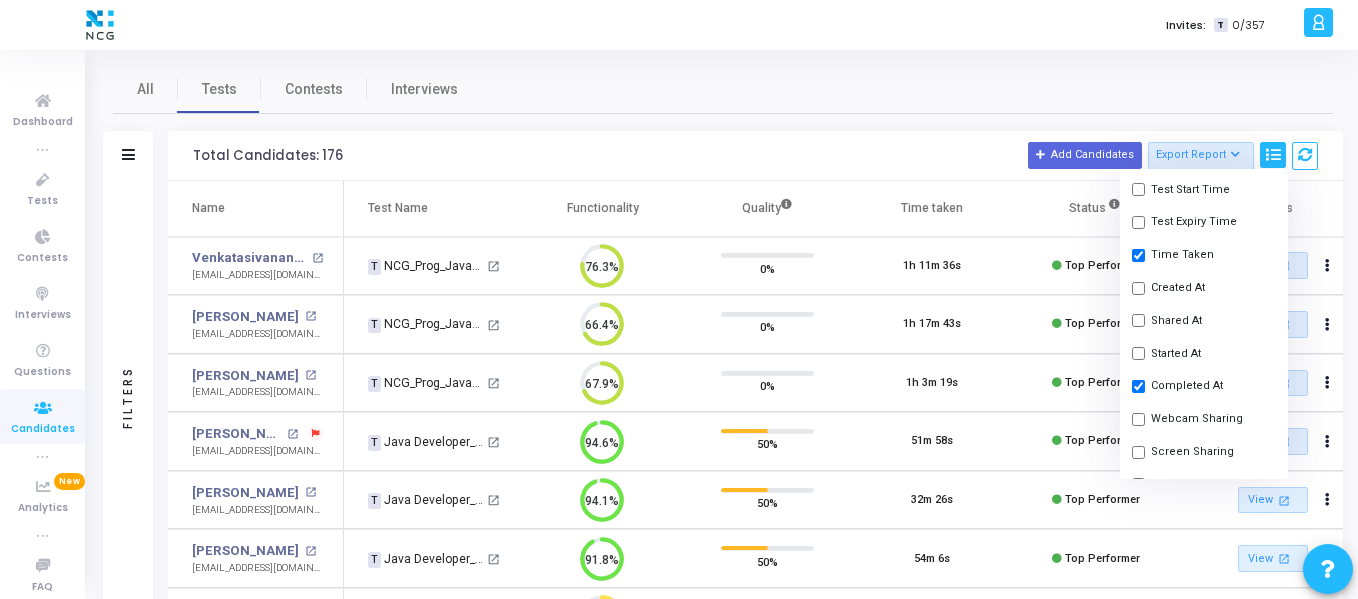 checkbox on "true" 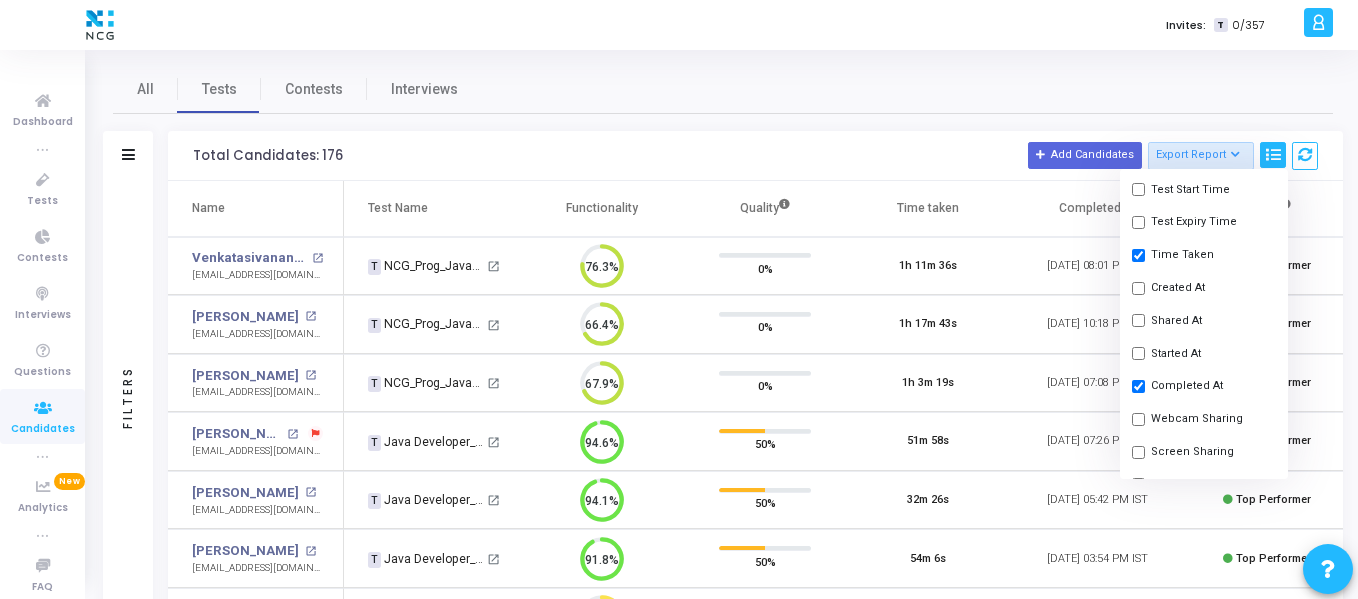 click on "Total Candidates: 176  Add Candidates   Export Report   Name   Test/Contest   Questions   Functionality   Quality   Test Type   Test Duration   Test Start Time   Test Expiry Time   Time Taken   Created At   Shared At   Started At   Completed At   Webcam Sharing   Screen Sharing   Plagiarized   Left full-screen mode   Switched tab or window   Geolocation Violations   IP Address Violations   Feedback   Code Changes   Status   Actions" 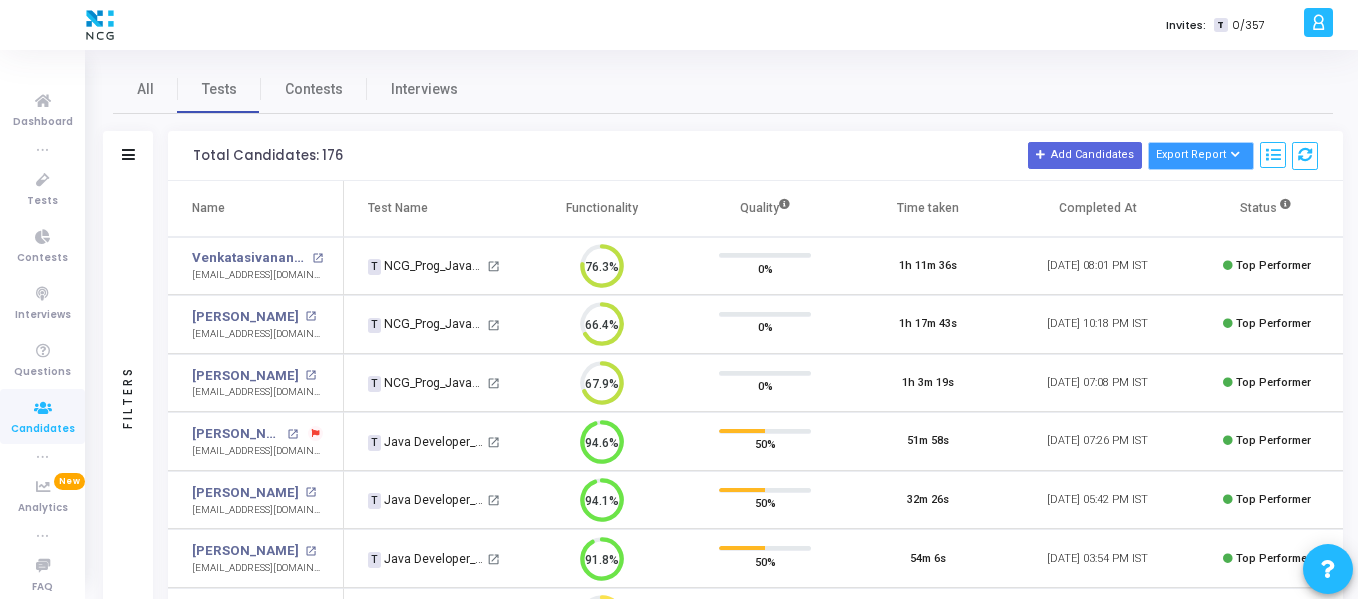 click on "Export Report" 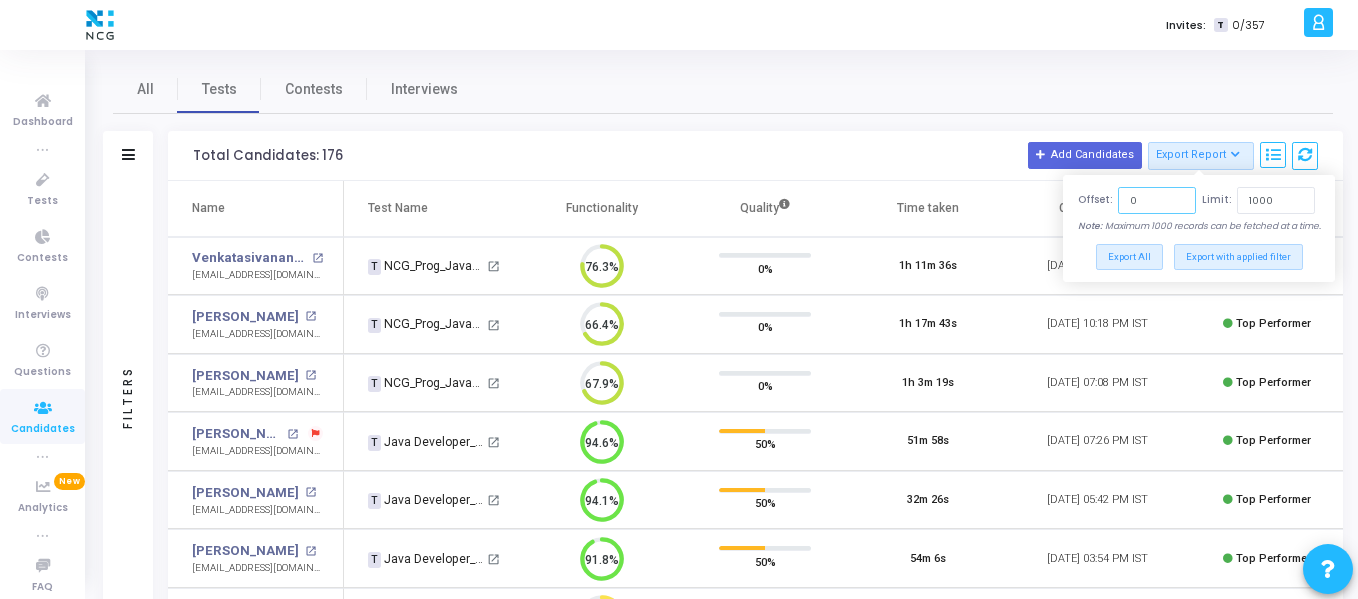 click on "0" at bounding box center (1157, 200) 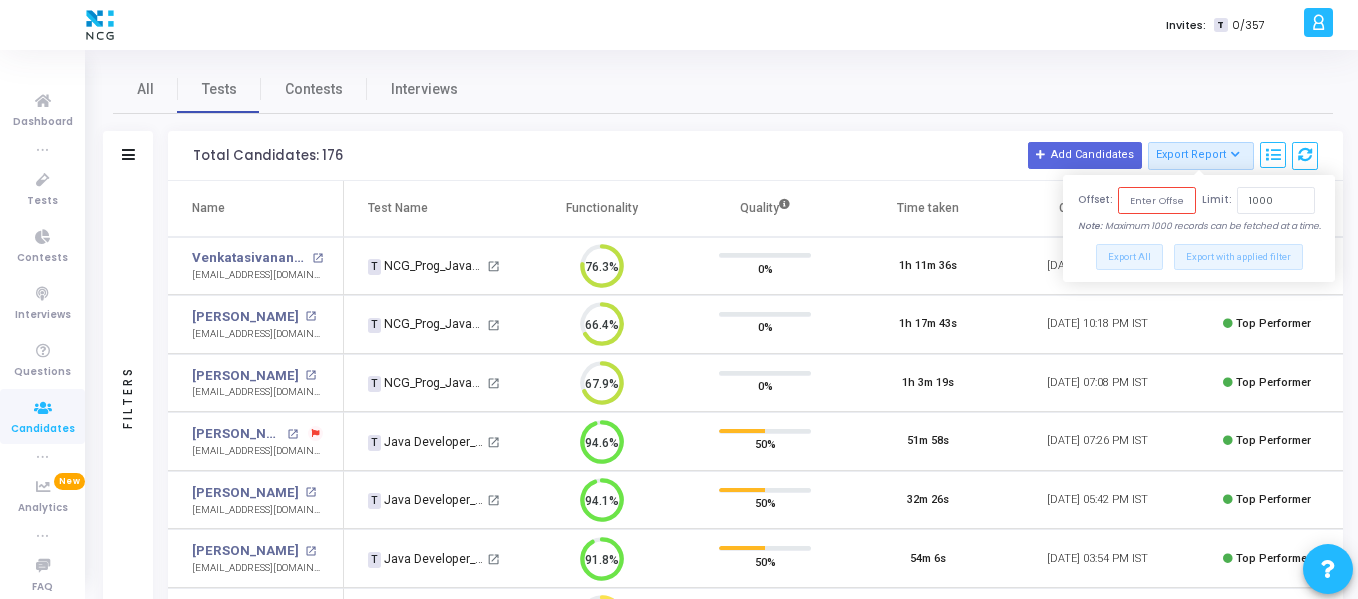 type on "0" 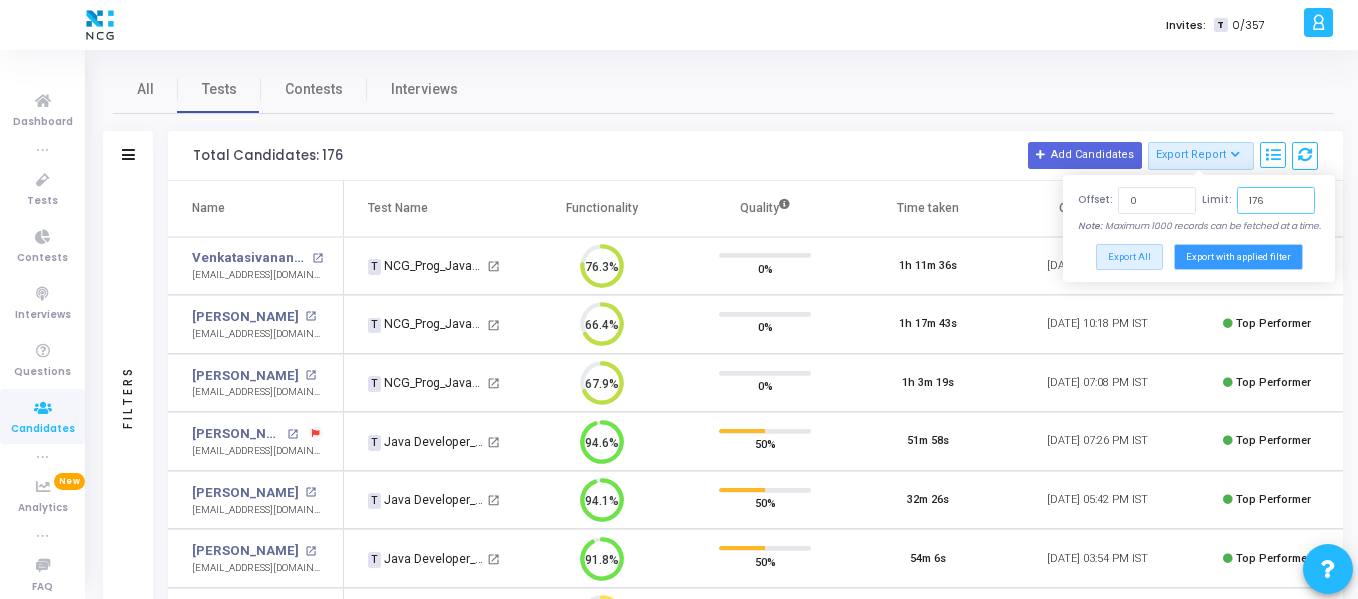type on "176" 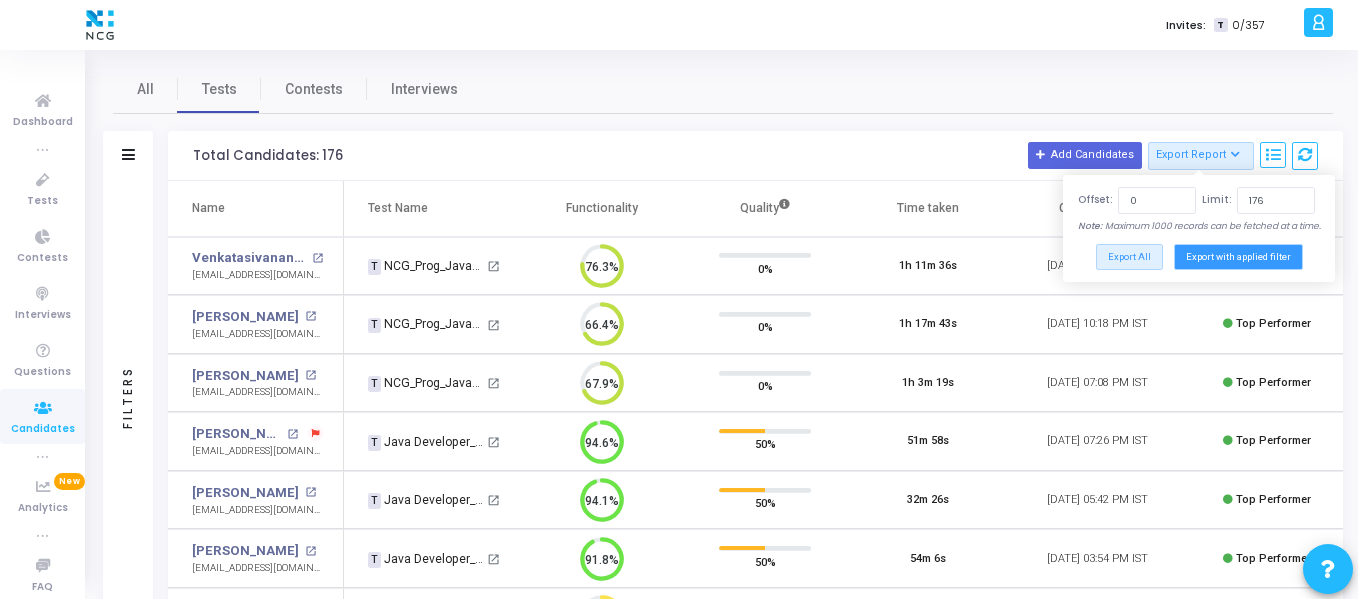 click on "Export with applied filter" at bounding box center (1238, 256) 